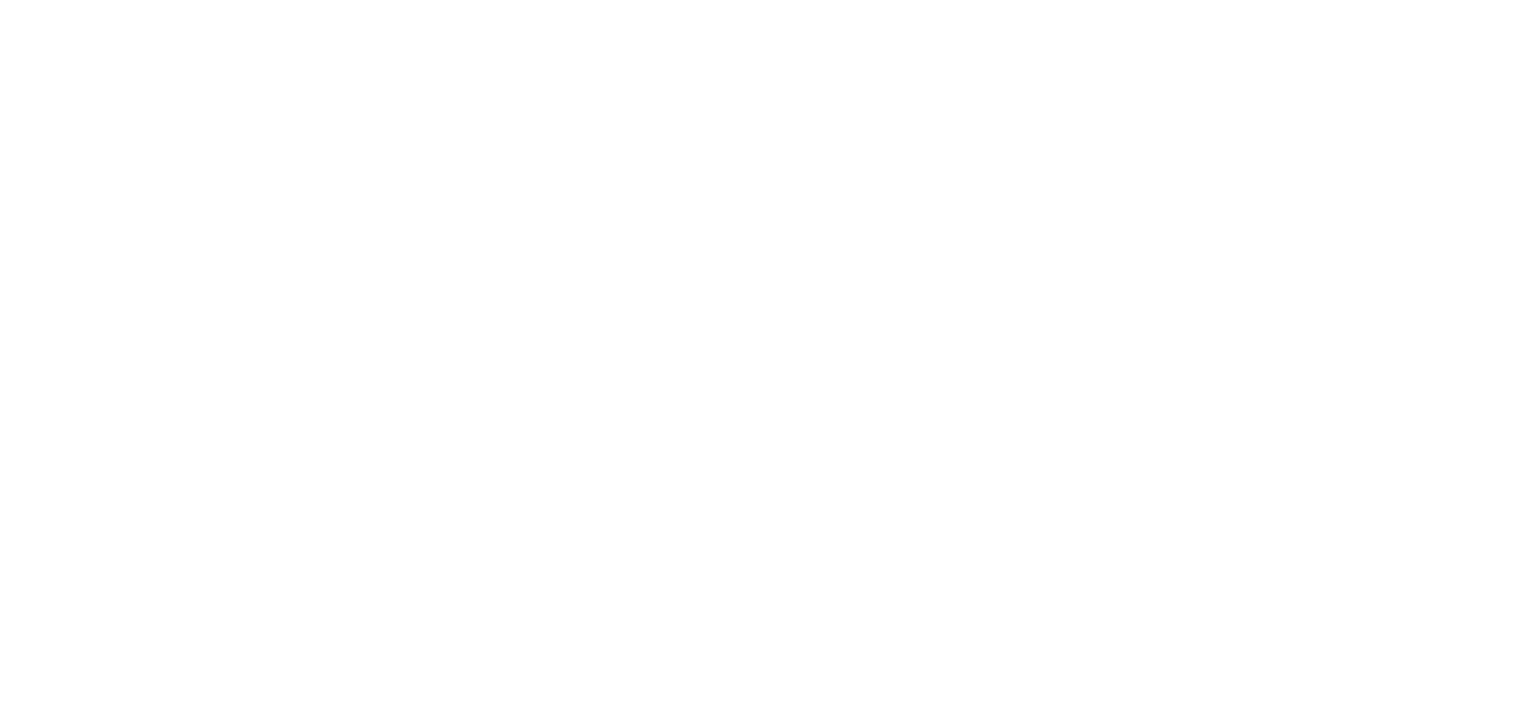 scroll, scrollTop: 0, scrollLeft: 0, axis: both 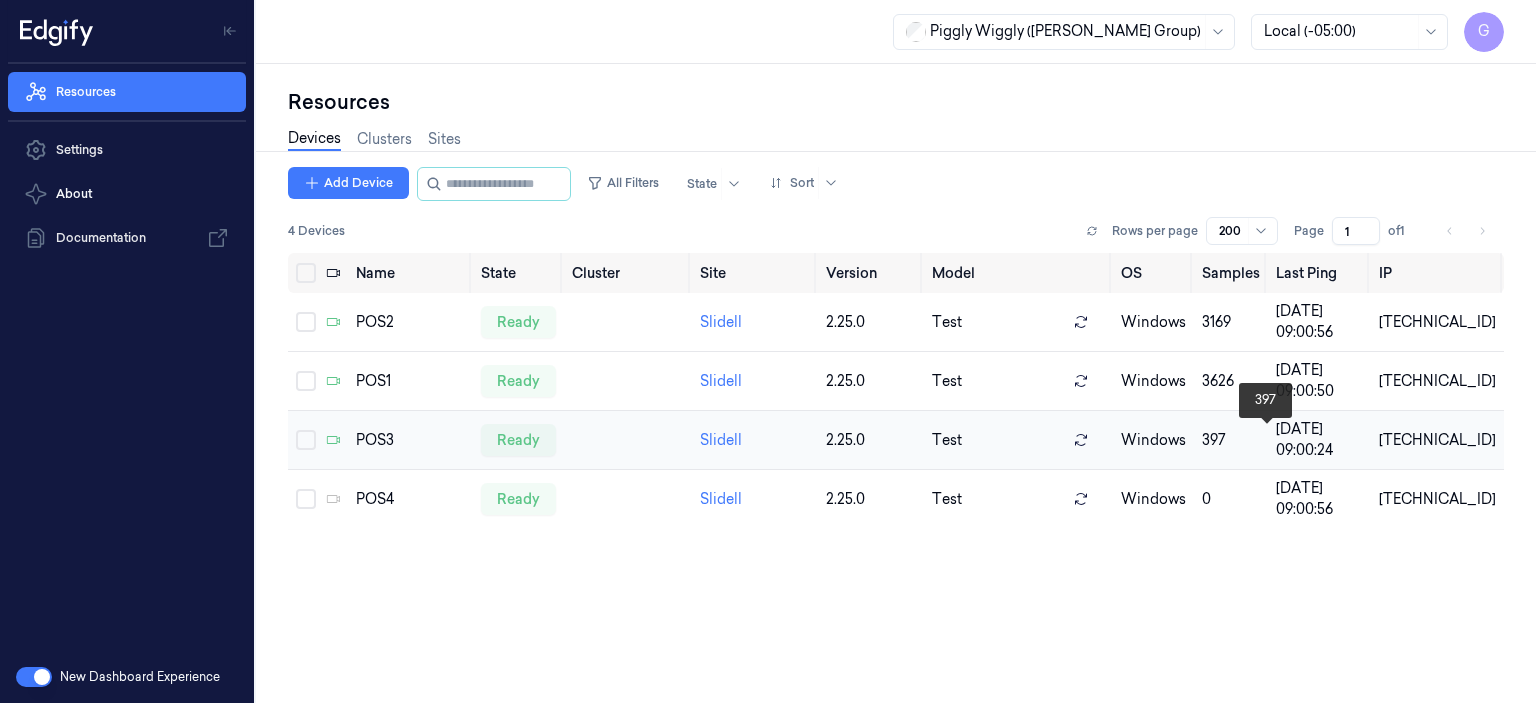 click on "397" at bounding box center [1231, 440] 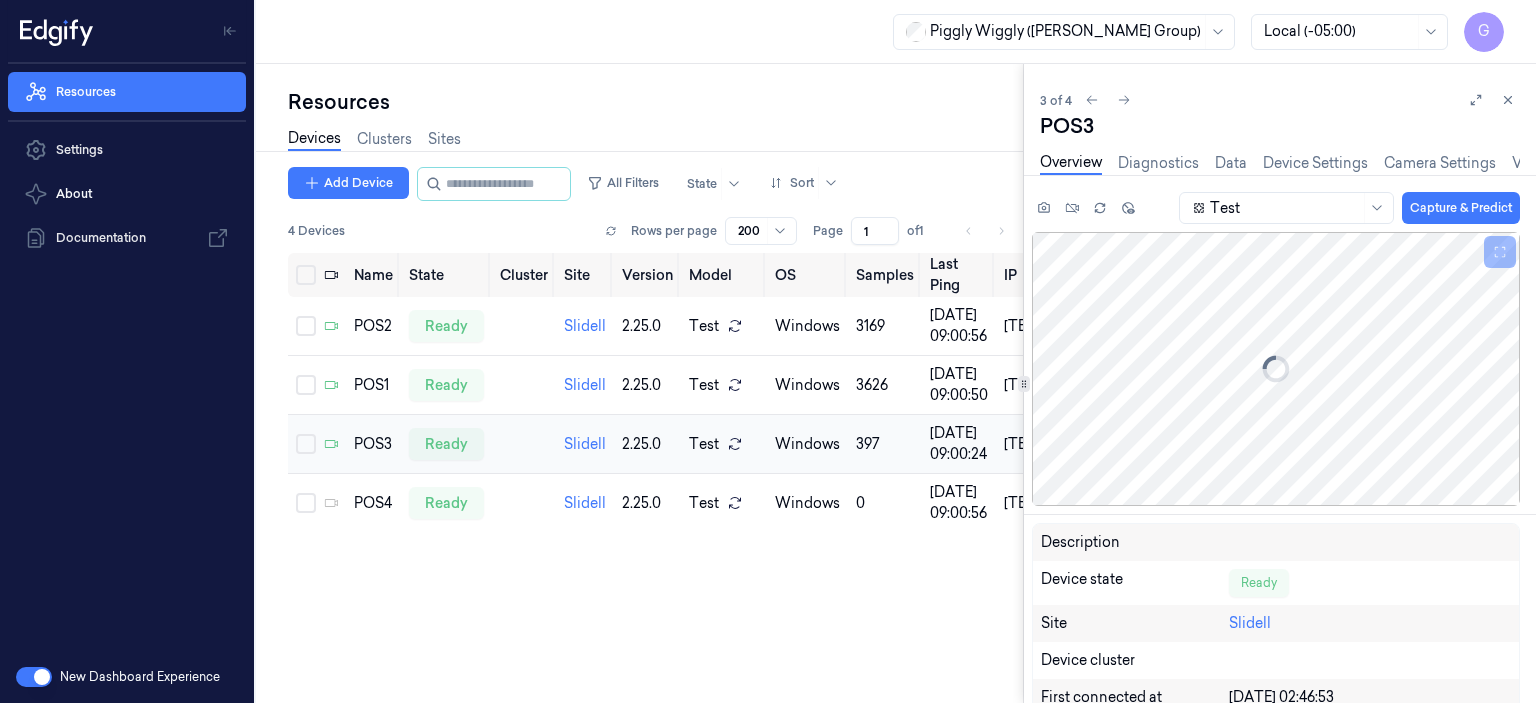 scroll, scrollTop: 0, scrollLeft: 0, axis: both 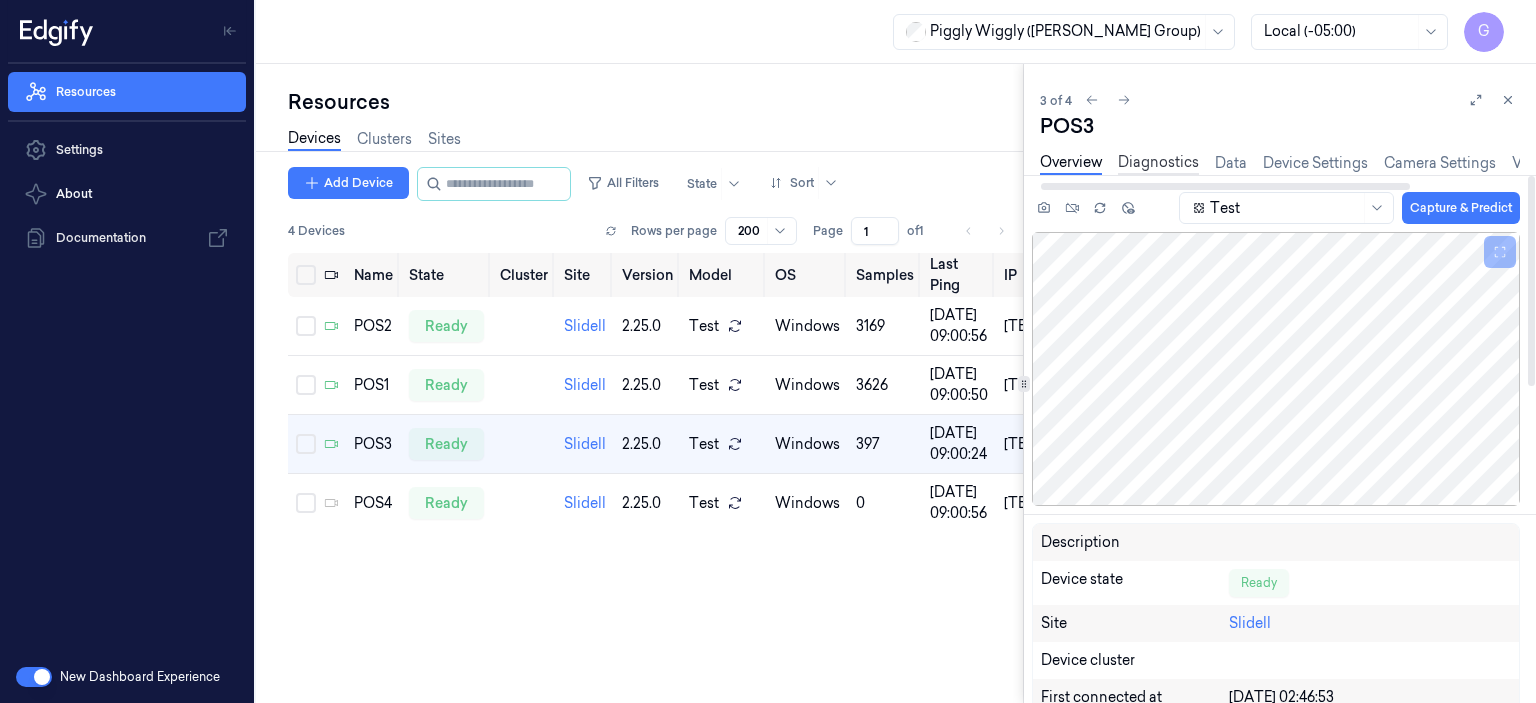 click on "Diagnostics" at bounding box center [1158, 163] 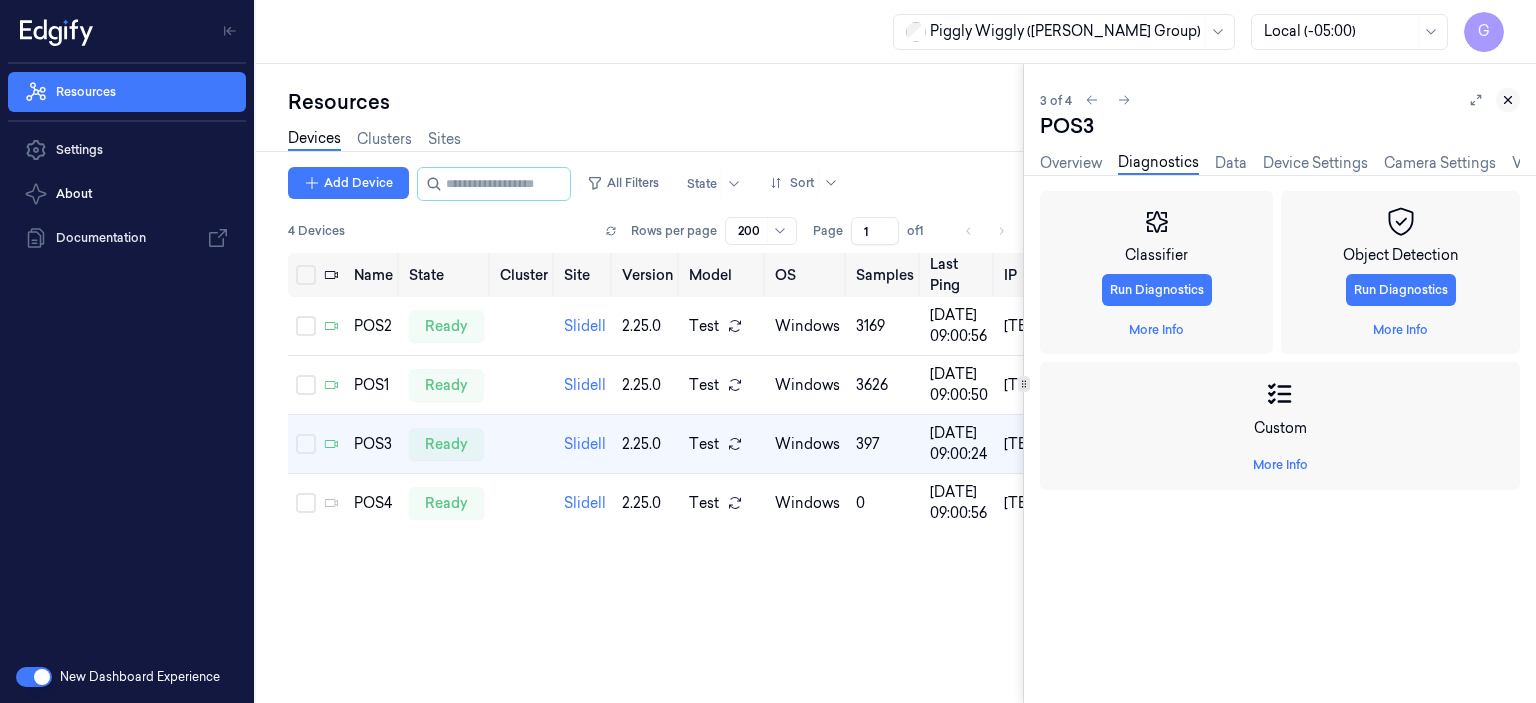 click 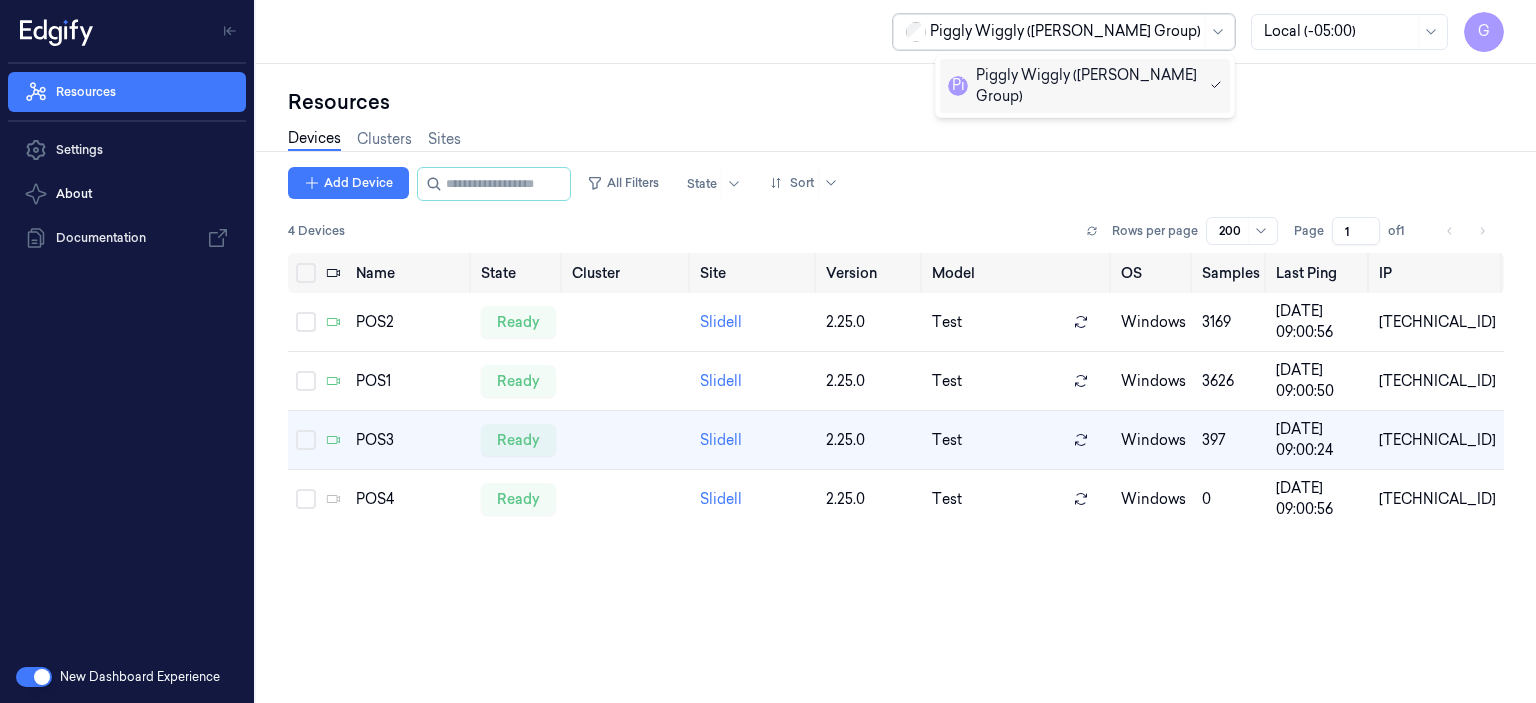 click at bounding box center (1217, 32) 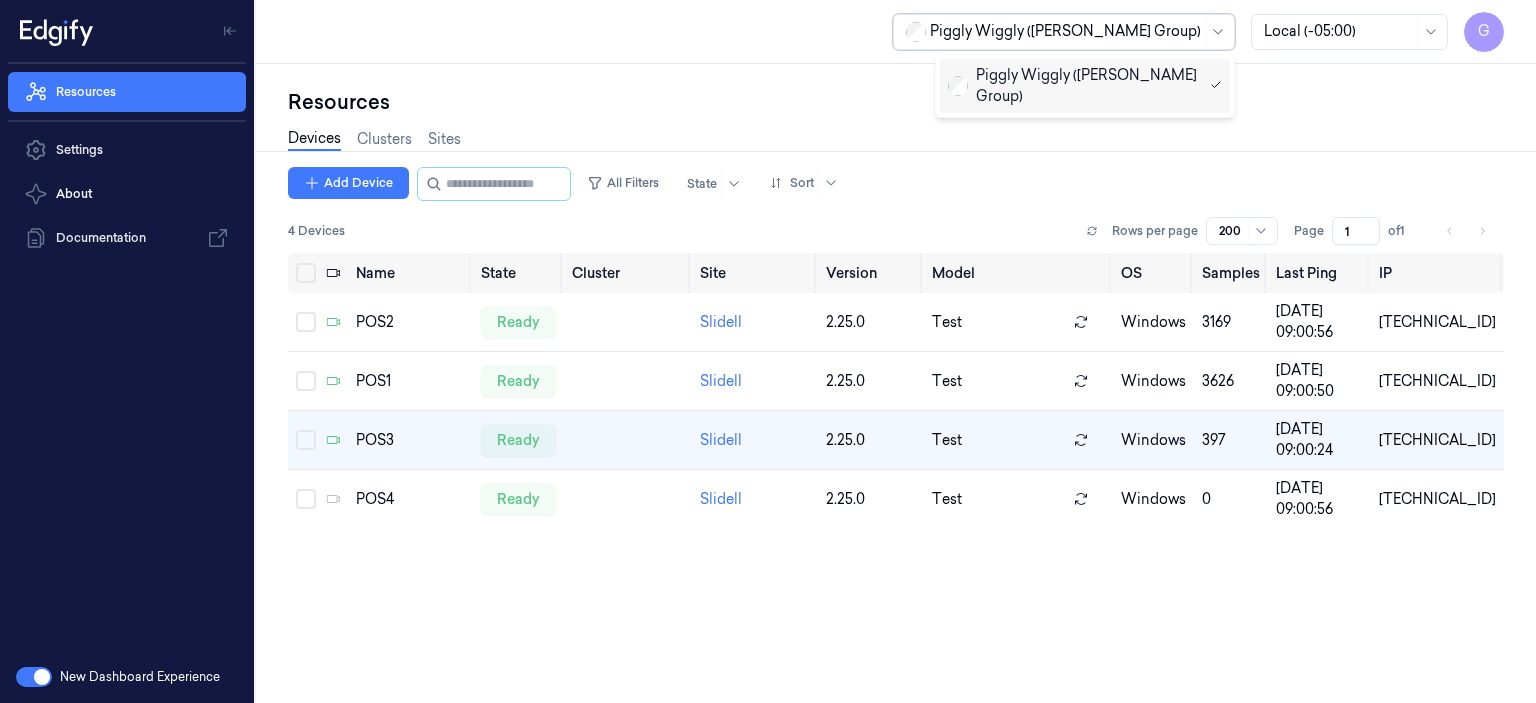click at bounding box center [1217, 32] 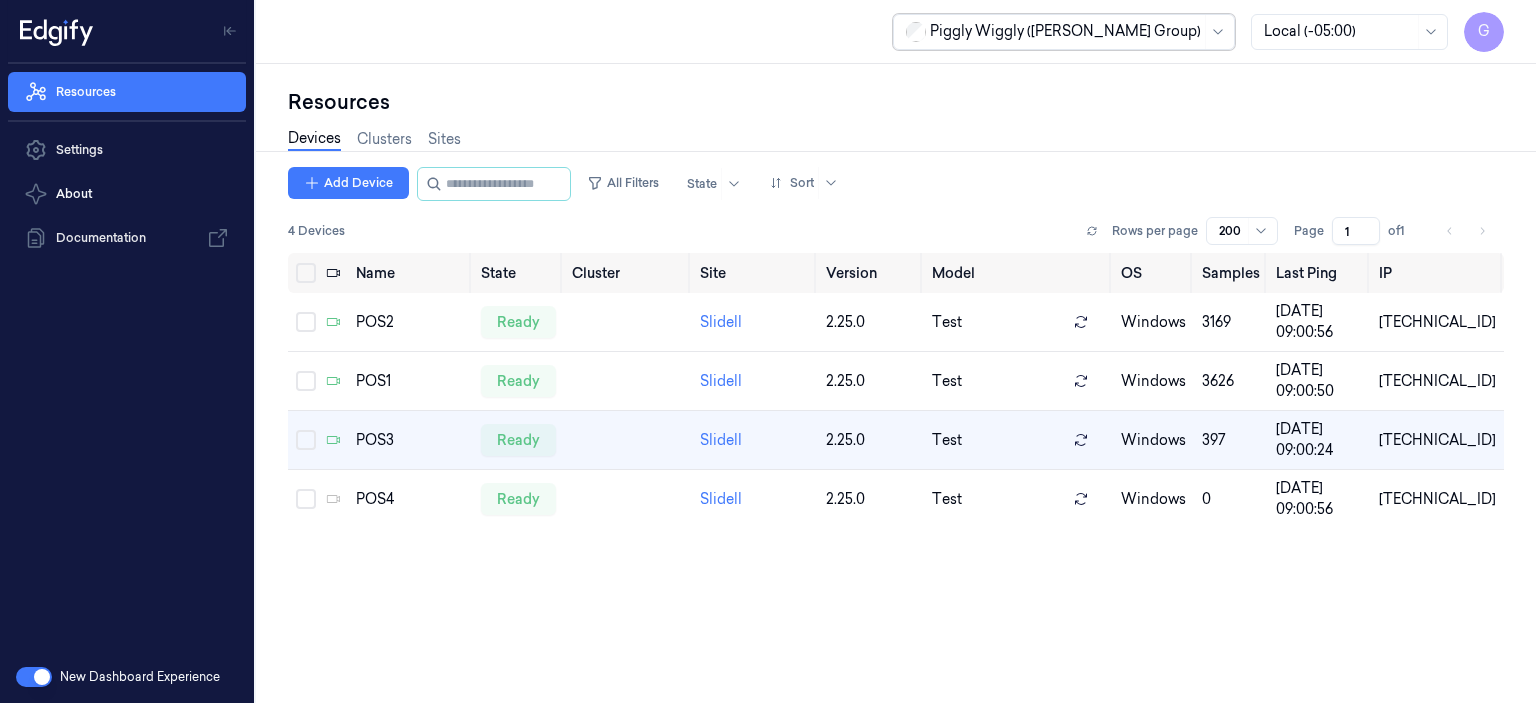click on "Resources" at bounding box center (896, 102) 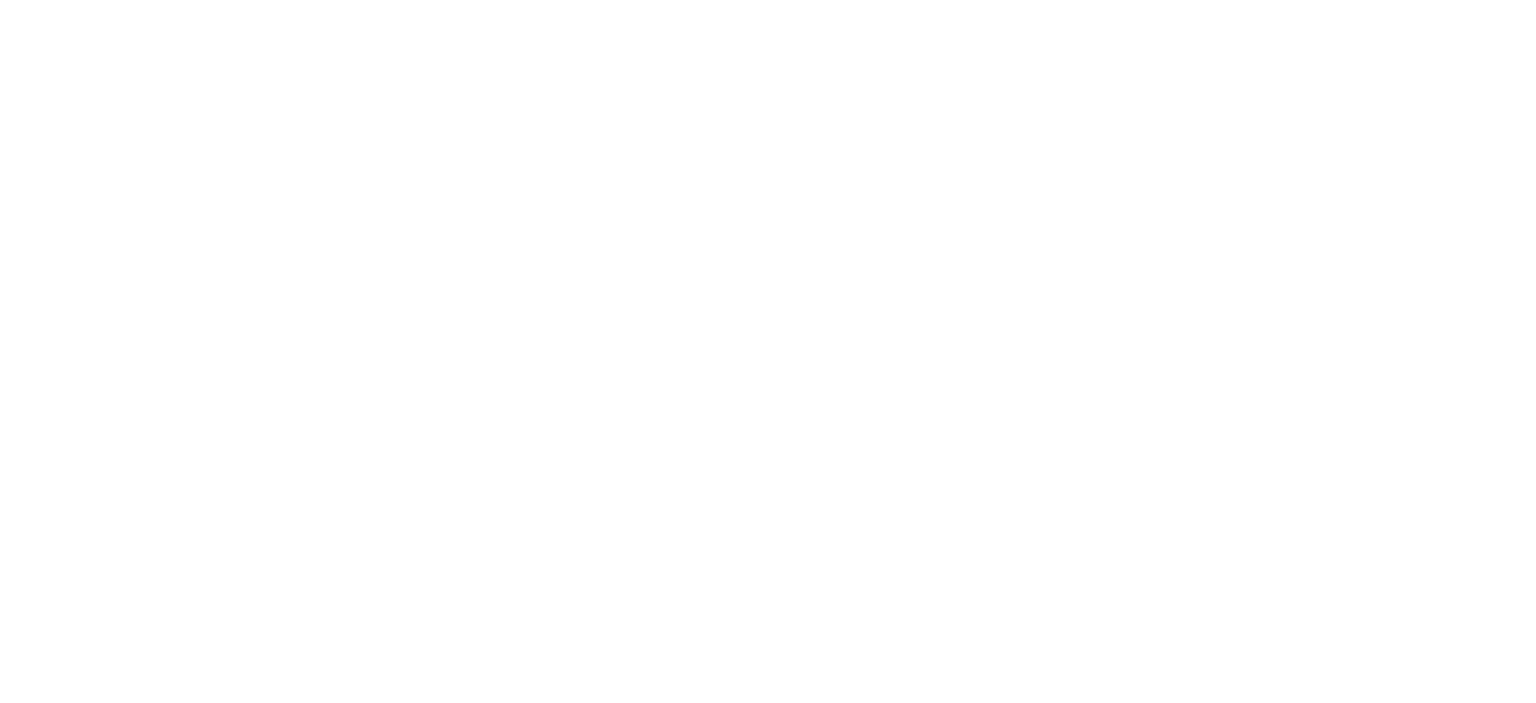 scroll, scrollTop: 0, scrollLeft: 0, axis: both 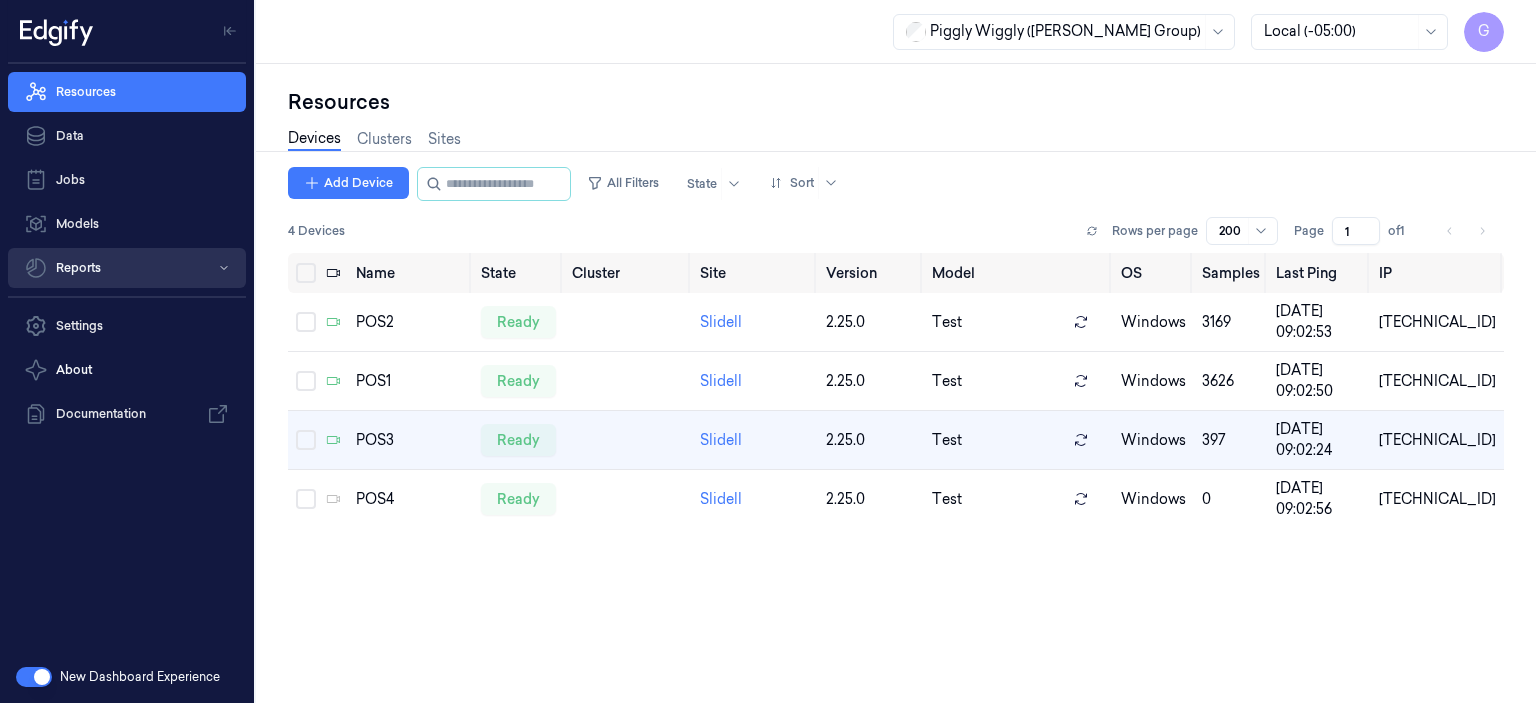 click on "Reports" at bounding box center [127, 268] 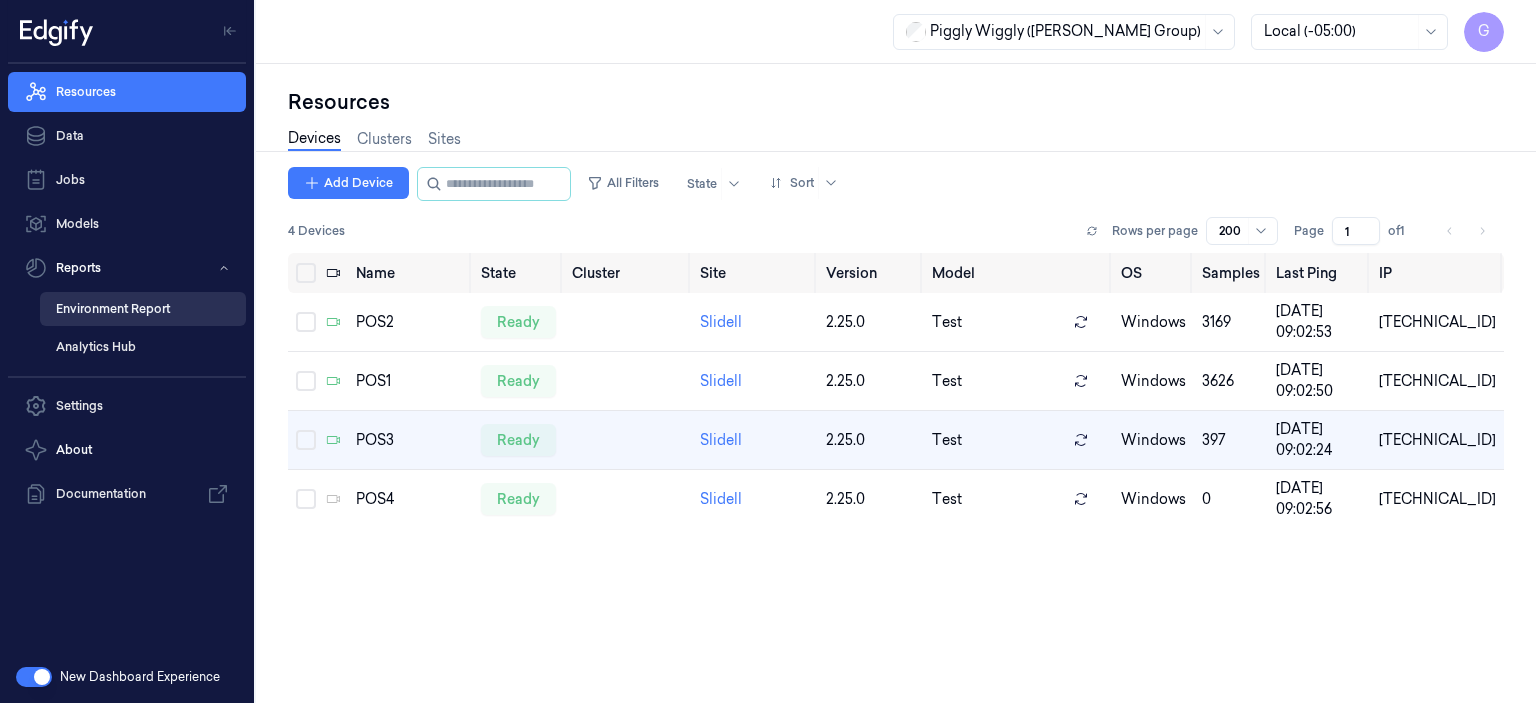 click on "Environment Report" at bounding box center [143, 309] 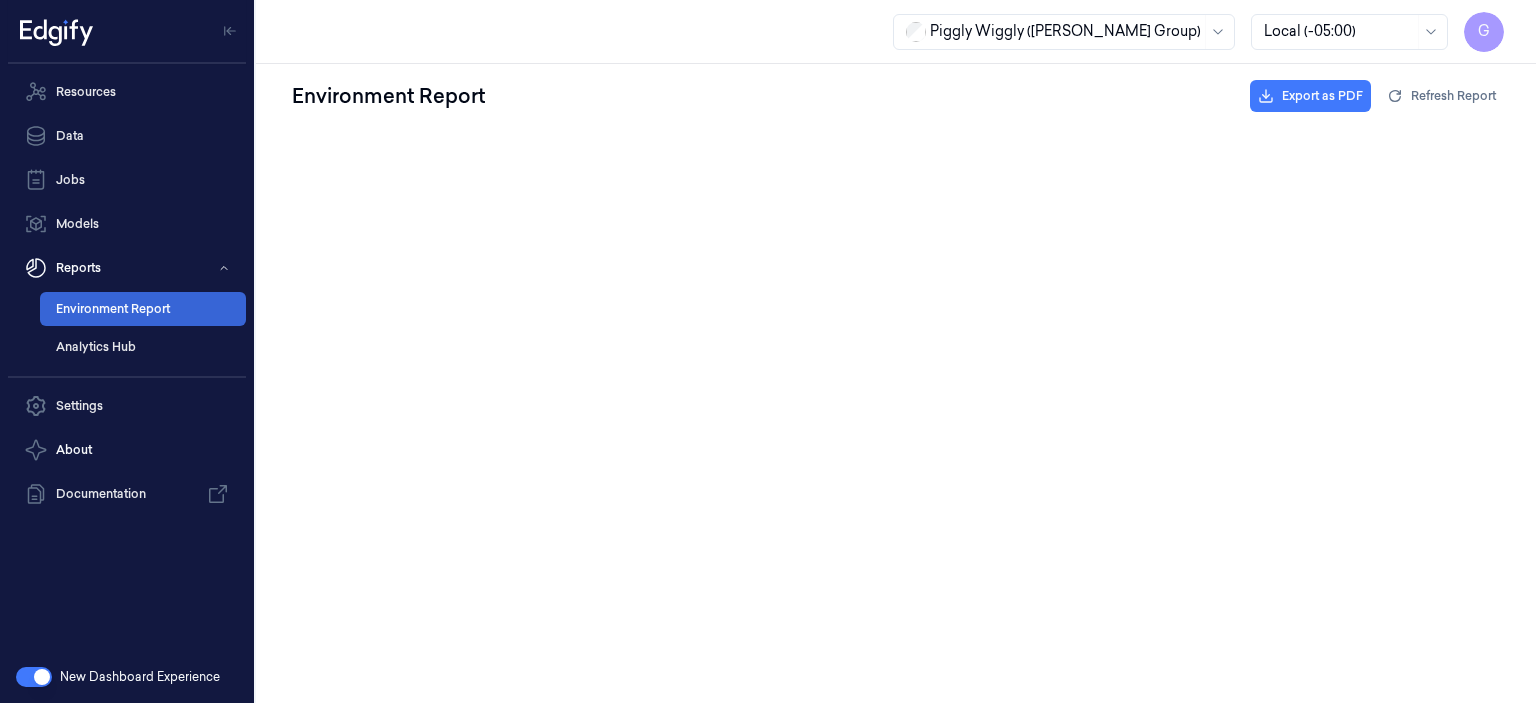 scroll, scrollTop: 0, scrollLeft: 0, axis: both 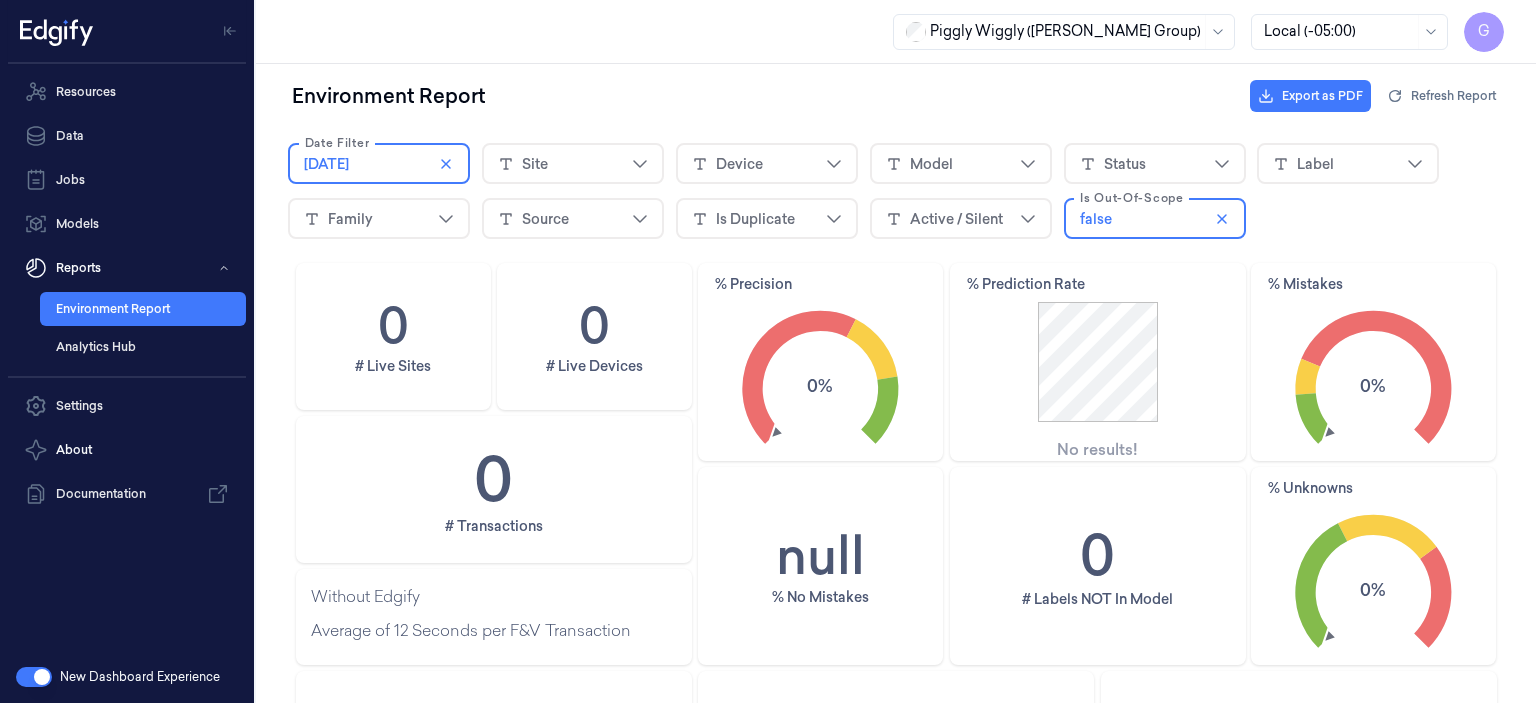click 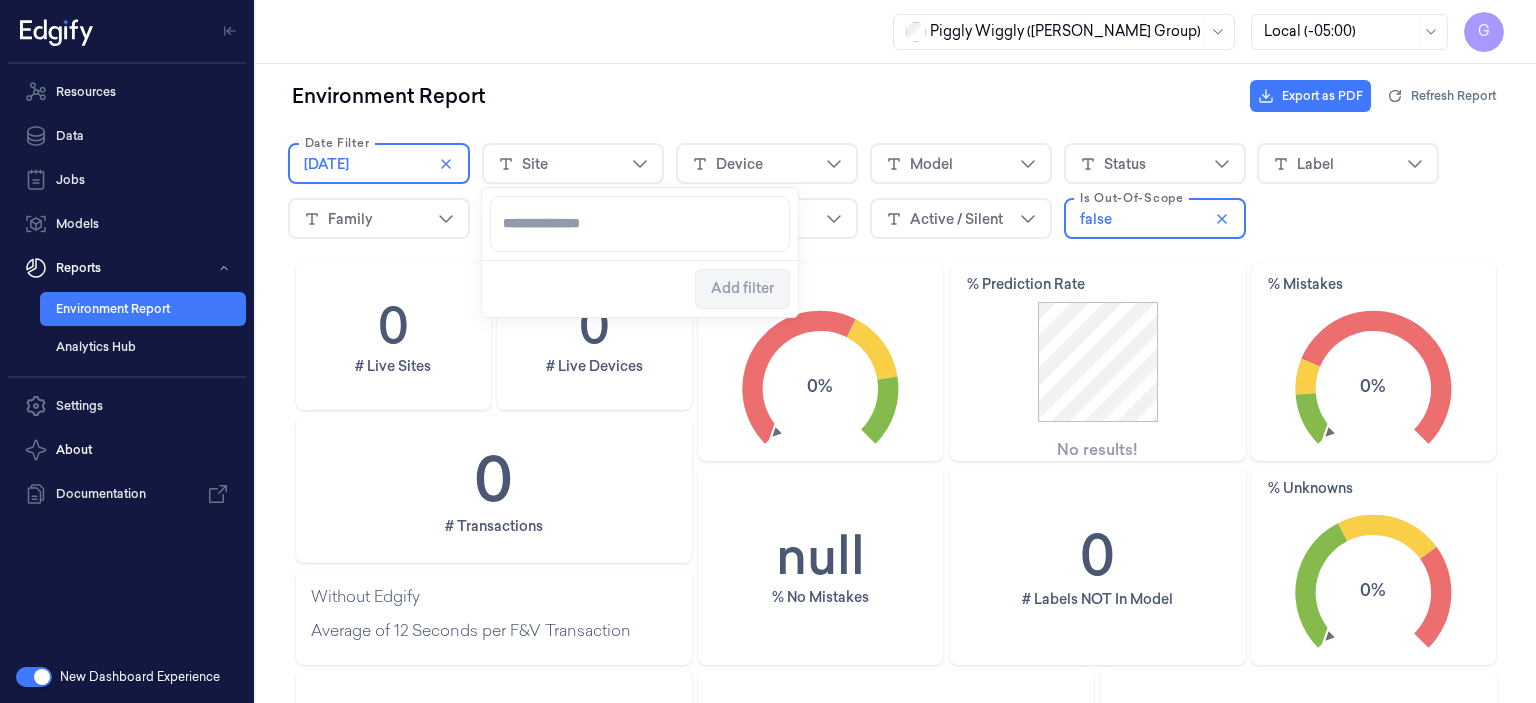 click on "Environment Report Export as PDF Refresh Report" at bounding box center [896, 96] 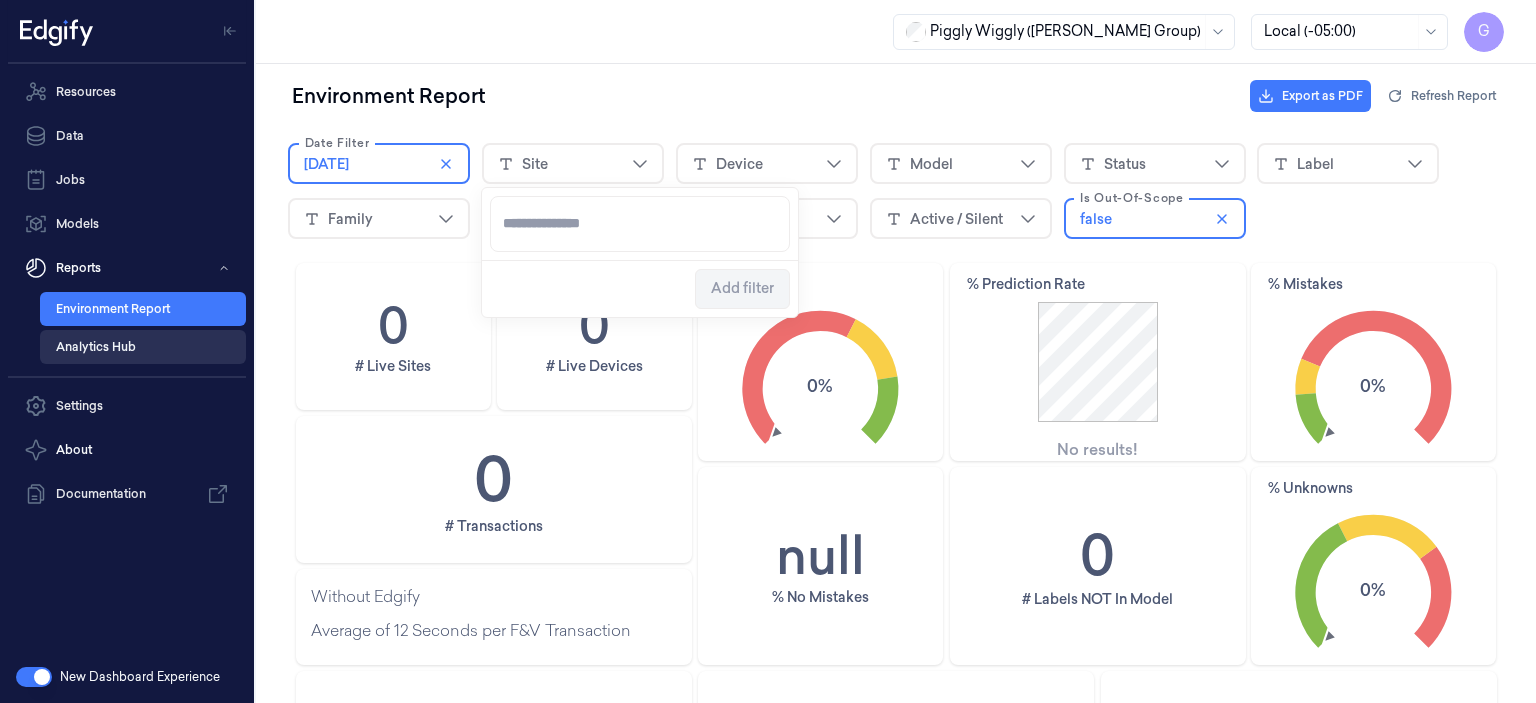 click on "Analytics Hub" at bounding box center (143, 347) 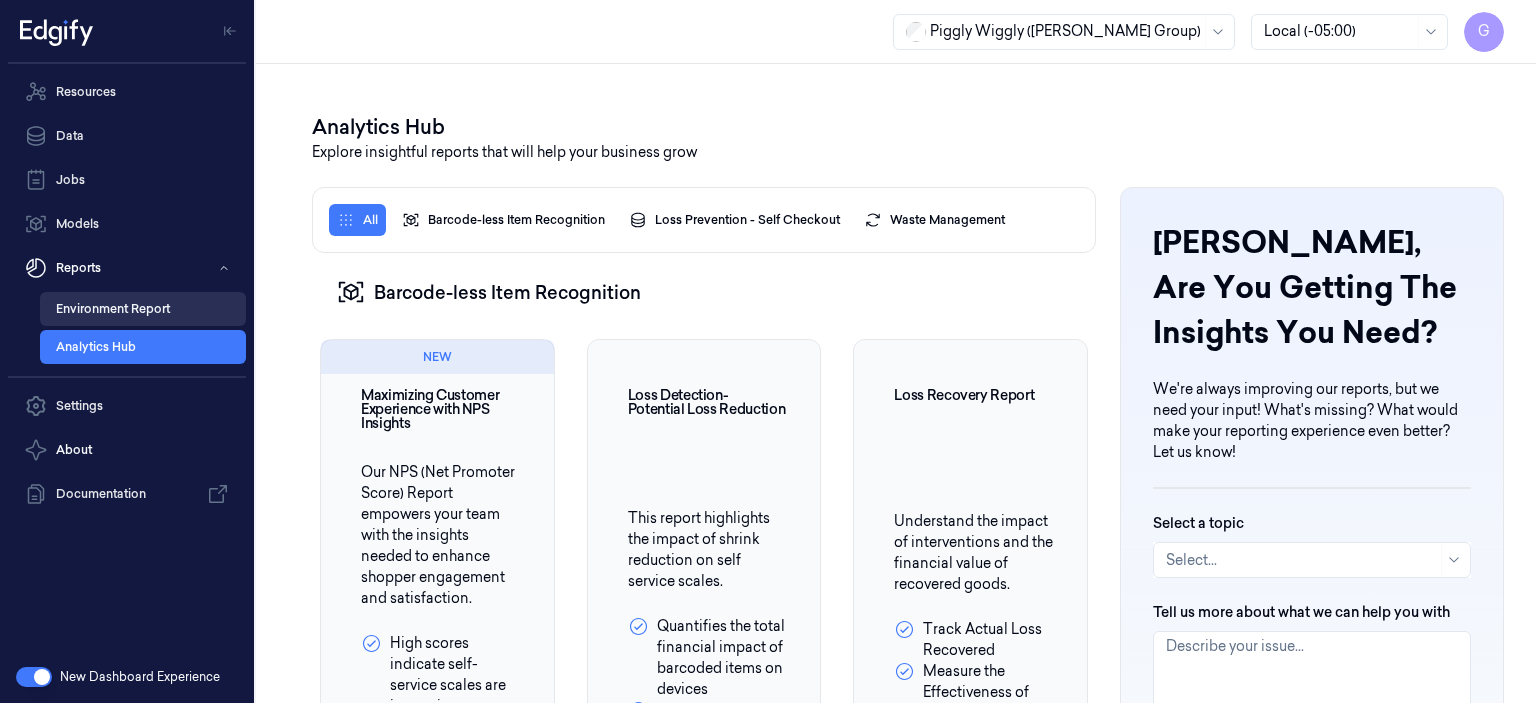 click on "Environment Report" at bounding box center (143, 309) 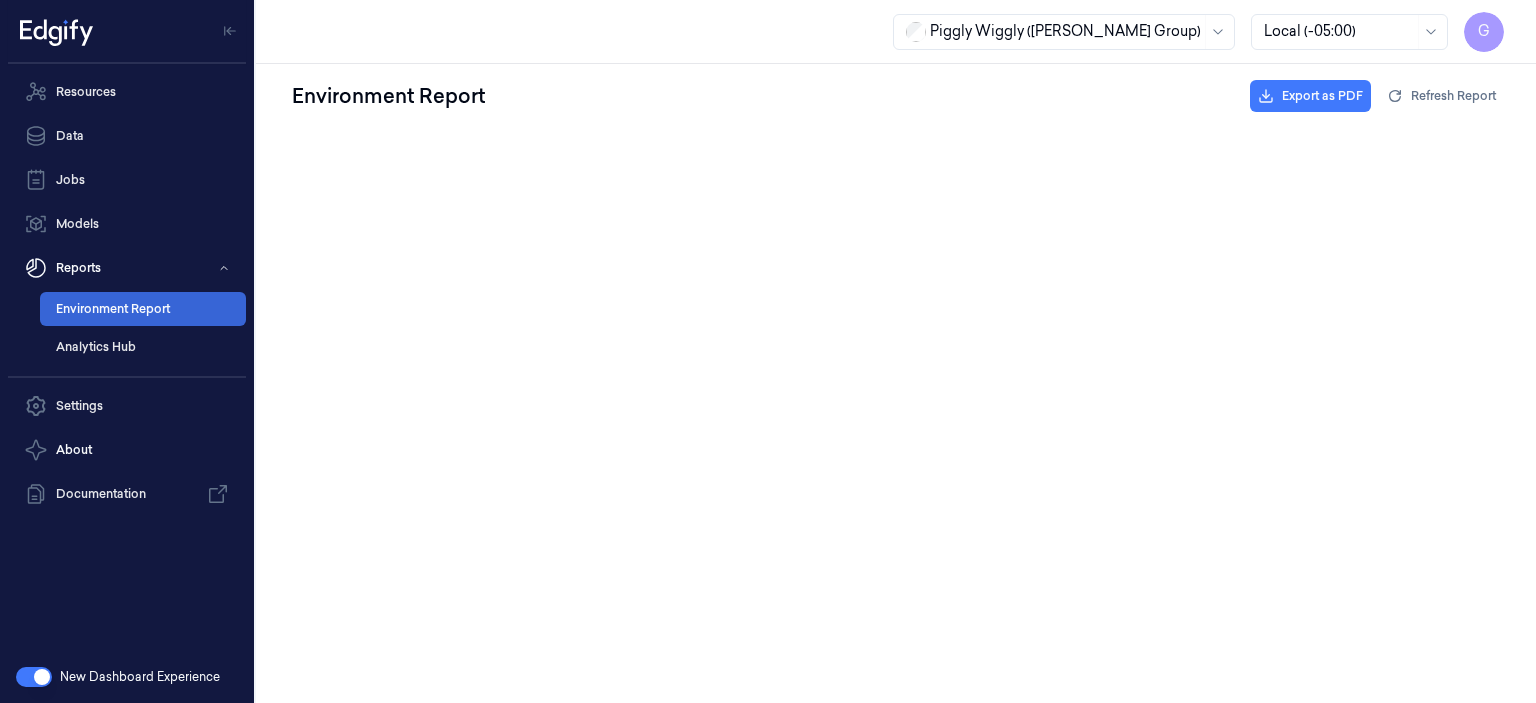 scroll, scrollTop: 0, scrollLeft: 0, axis: both 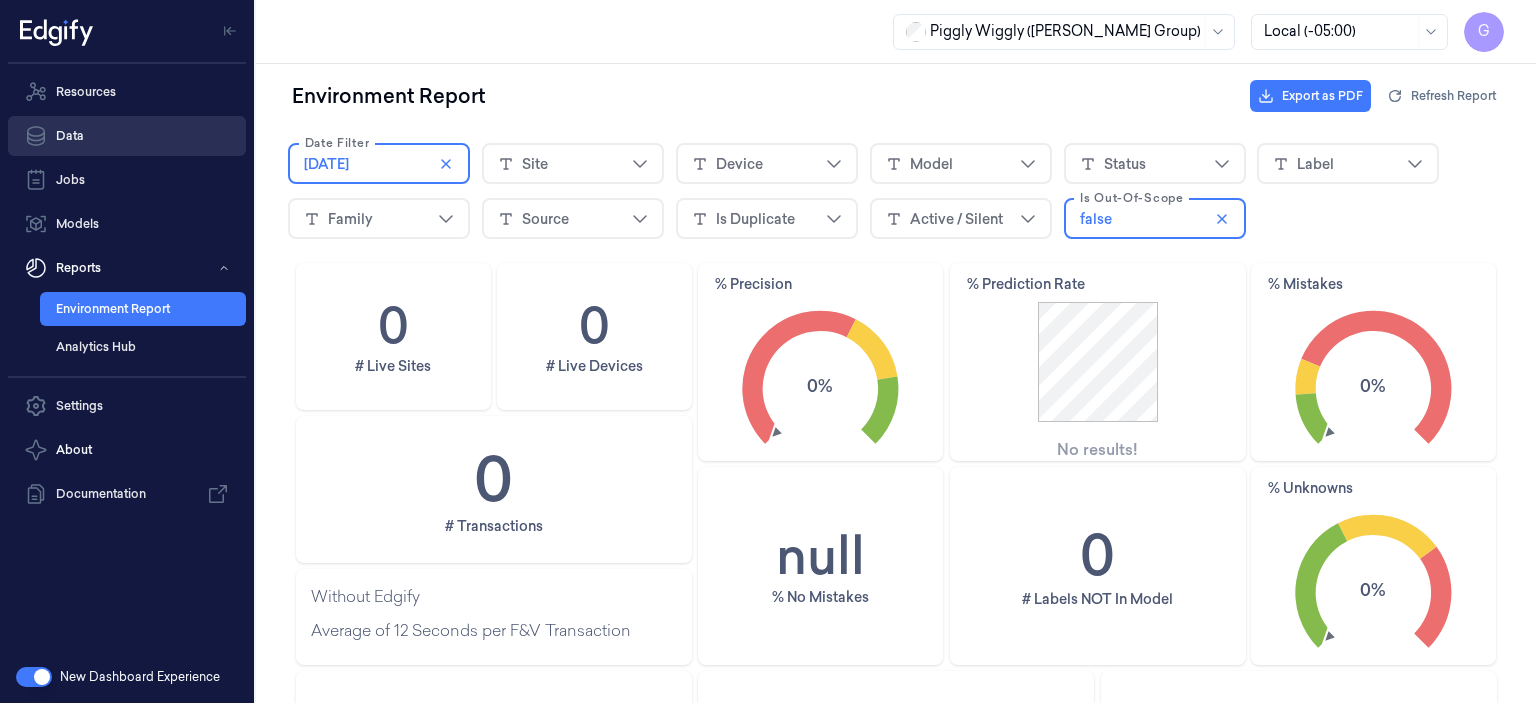 click on "Data" at bounding box center (127, 136) 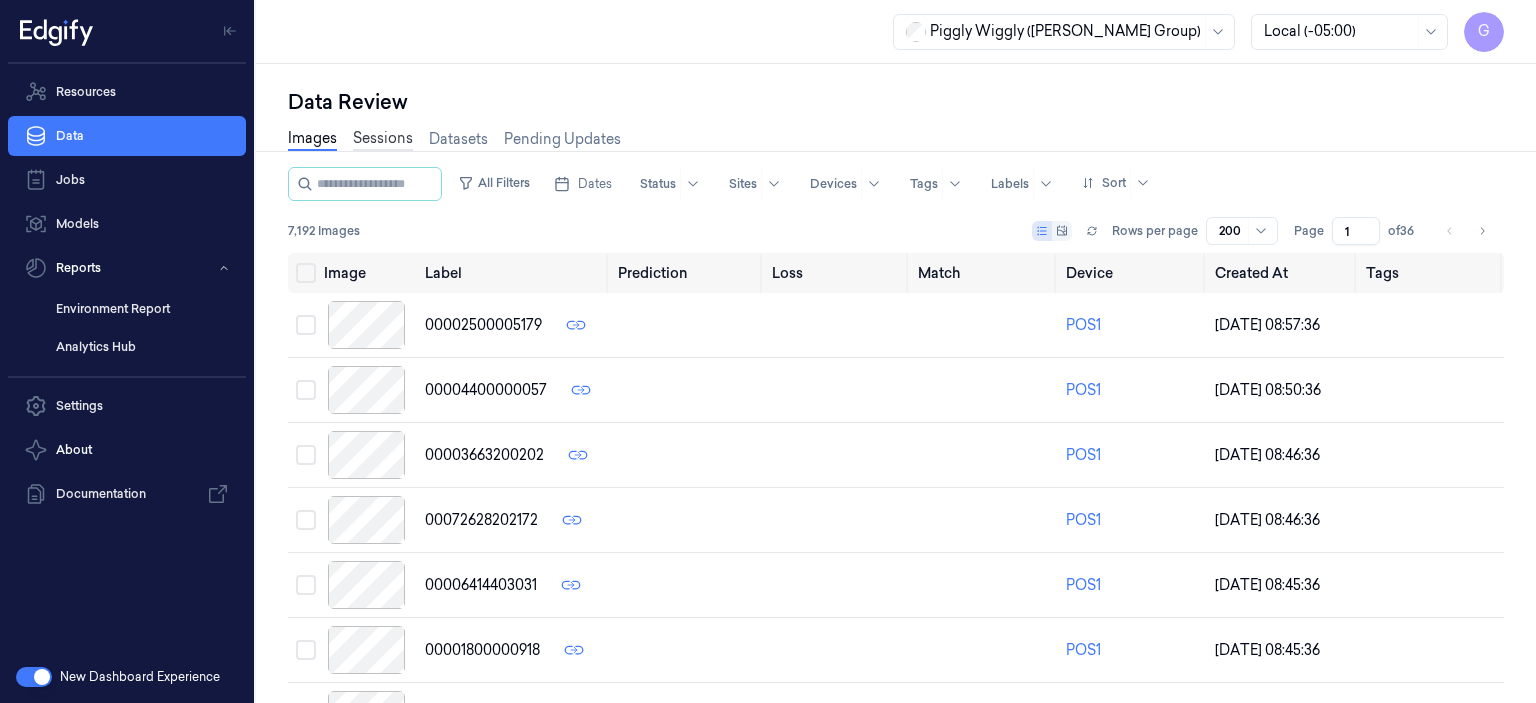 click on "Sessions" at bounding box center (383, 139) 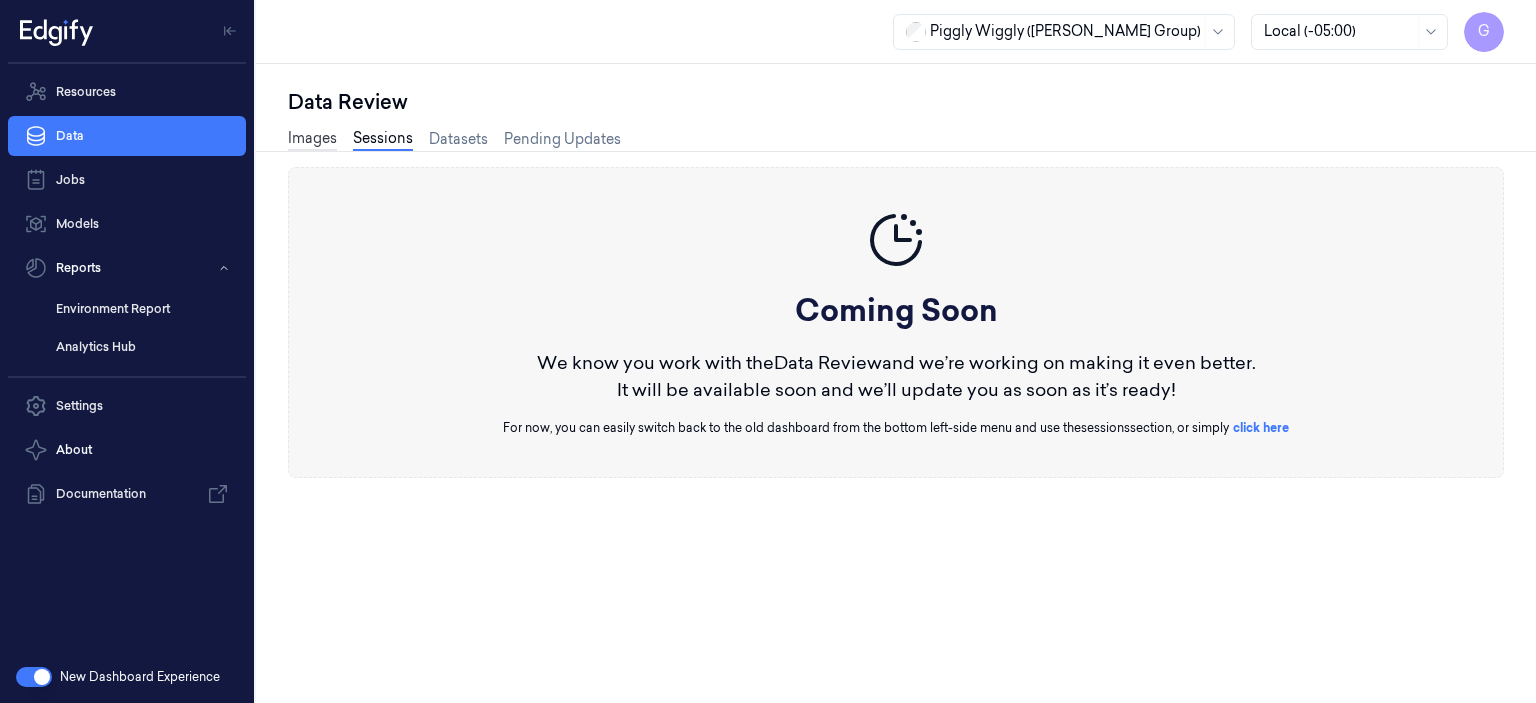 click on "Images" at bounding box center [312, 139] 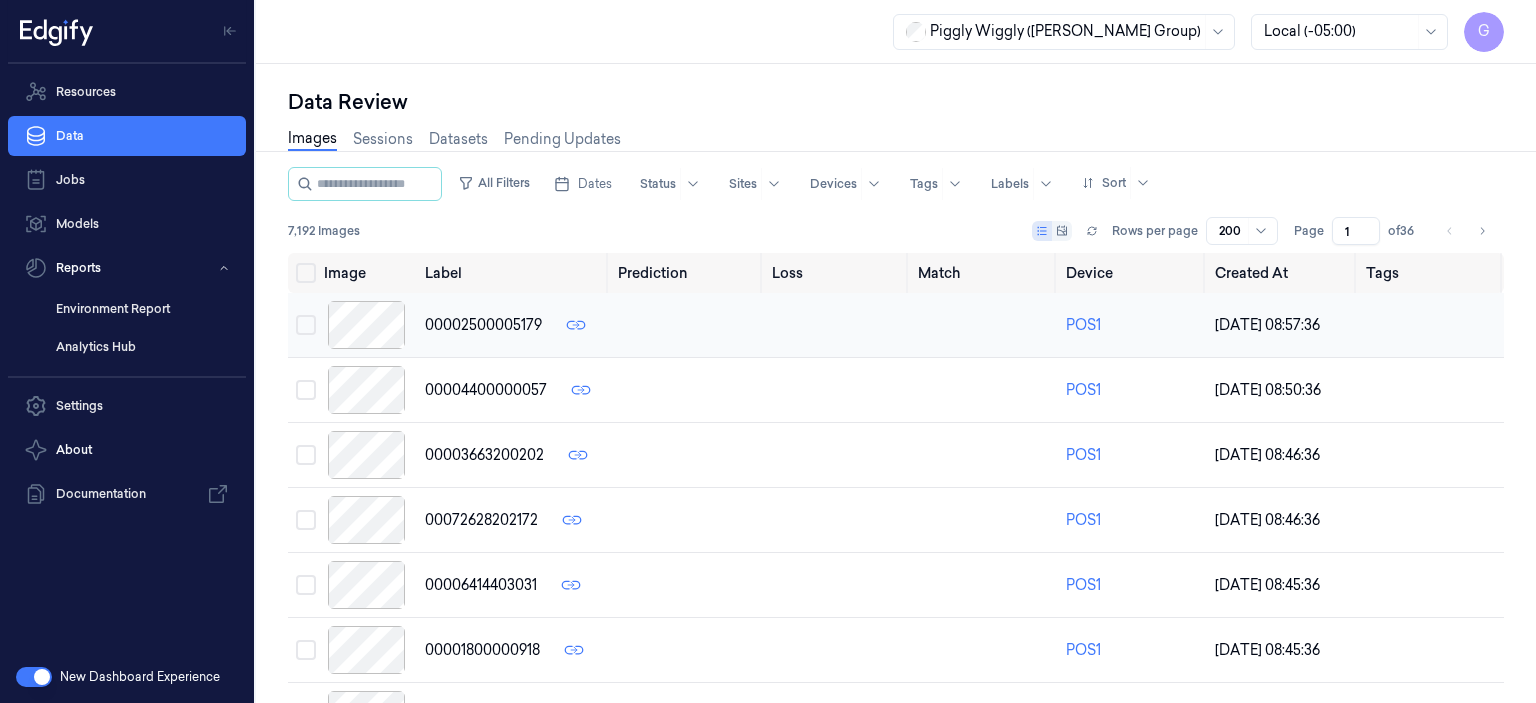 click on "00002500005179" at bounding box center [483, 325] 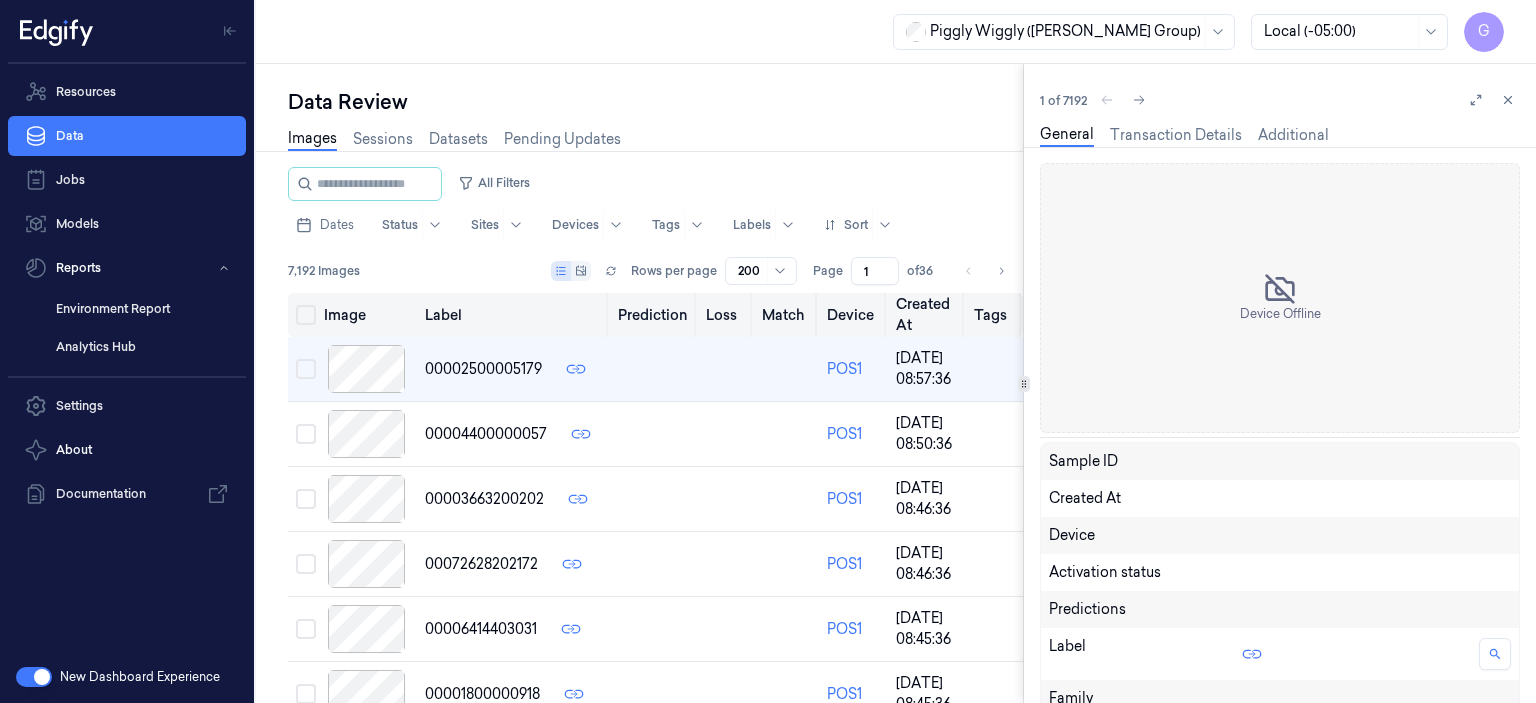scroll, scrollTop: 0, scrollLeft: 0, axis: both 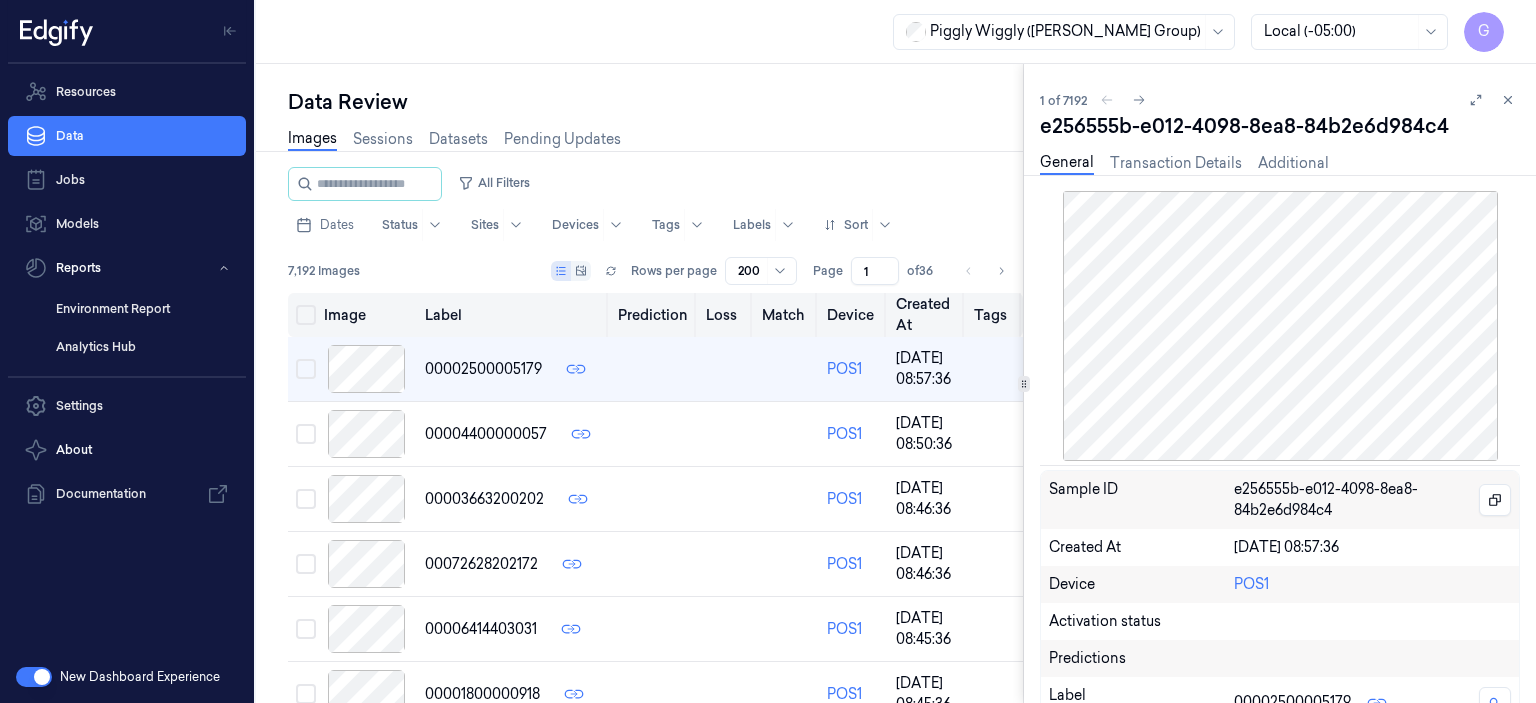 click on "Device" at bounding box center [853, 315] 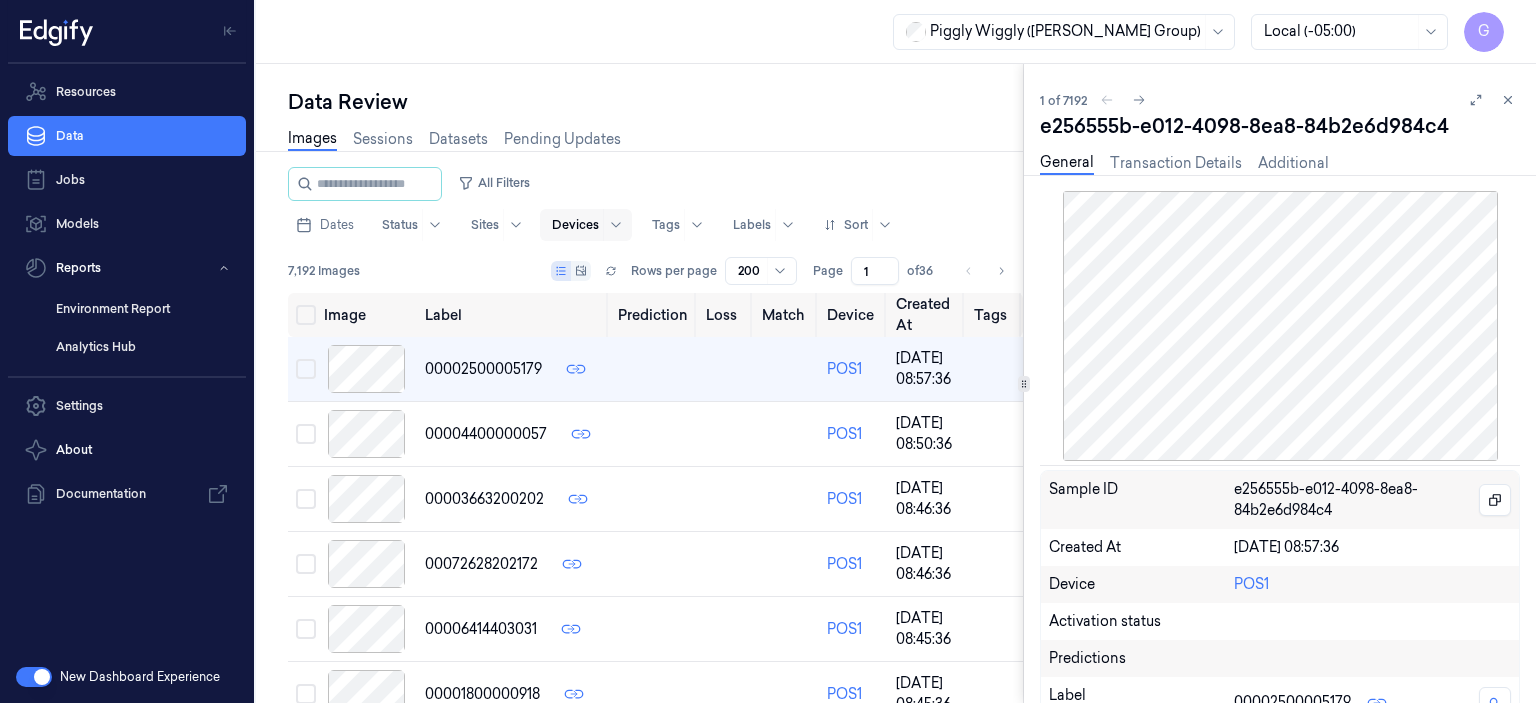 click at bounding box center (575, 225) 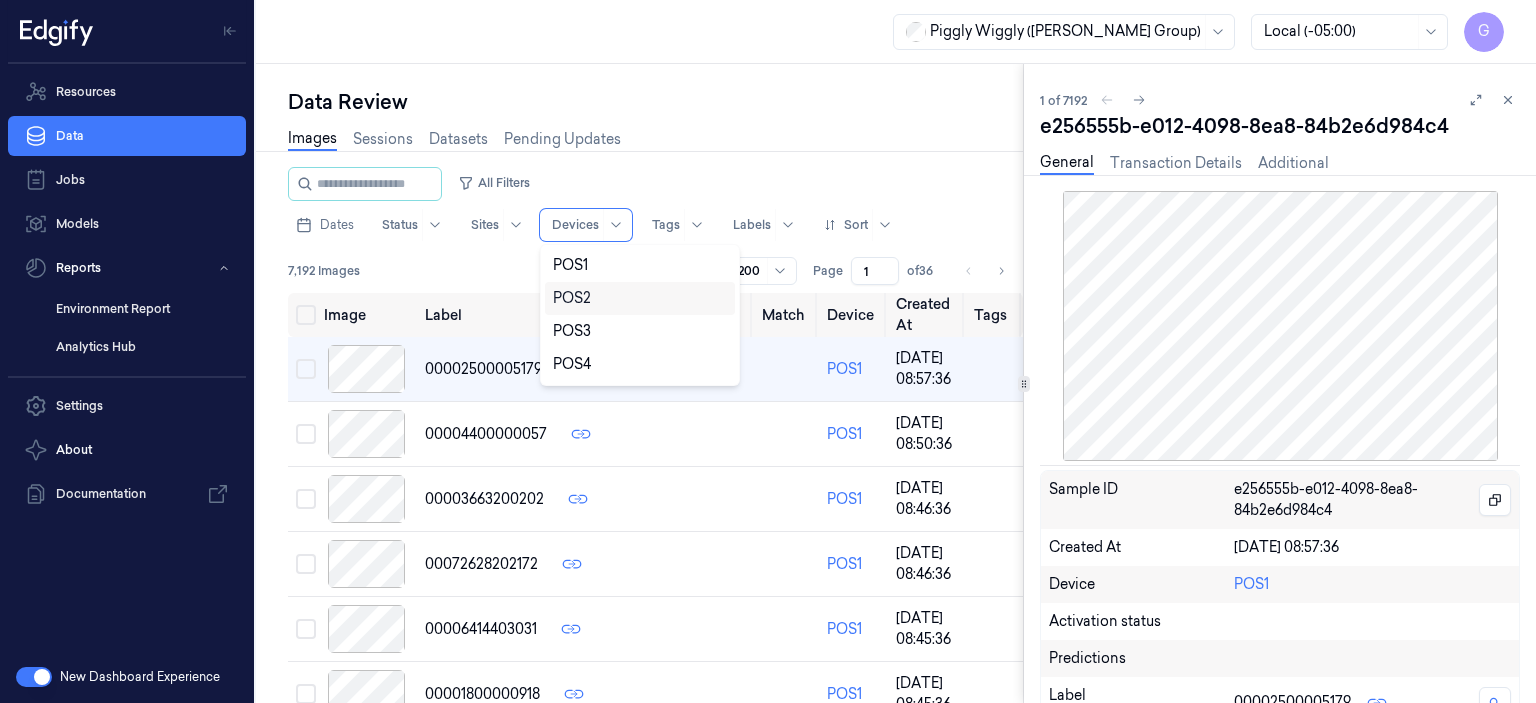 click on "POS2" at bounding box center [572, 298] 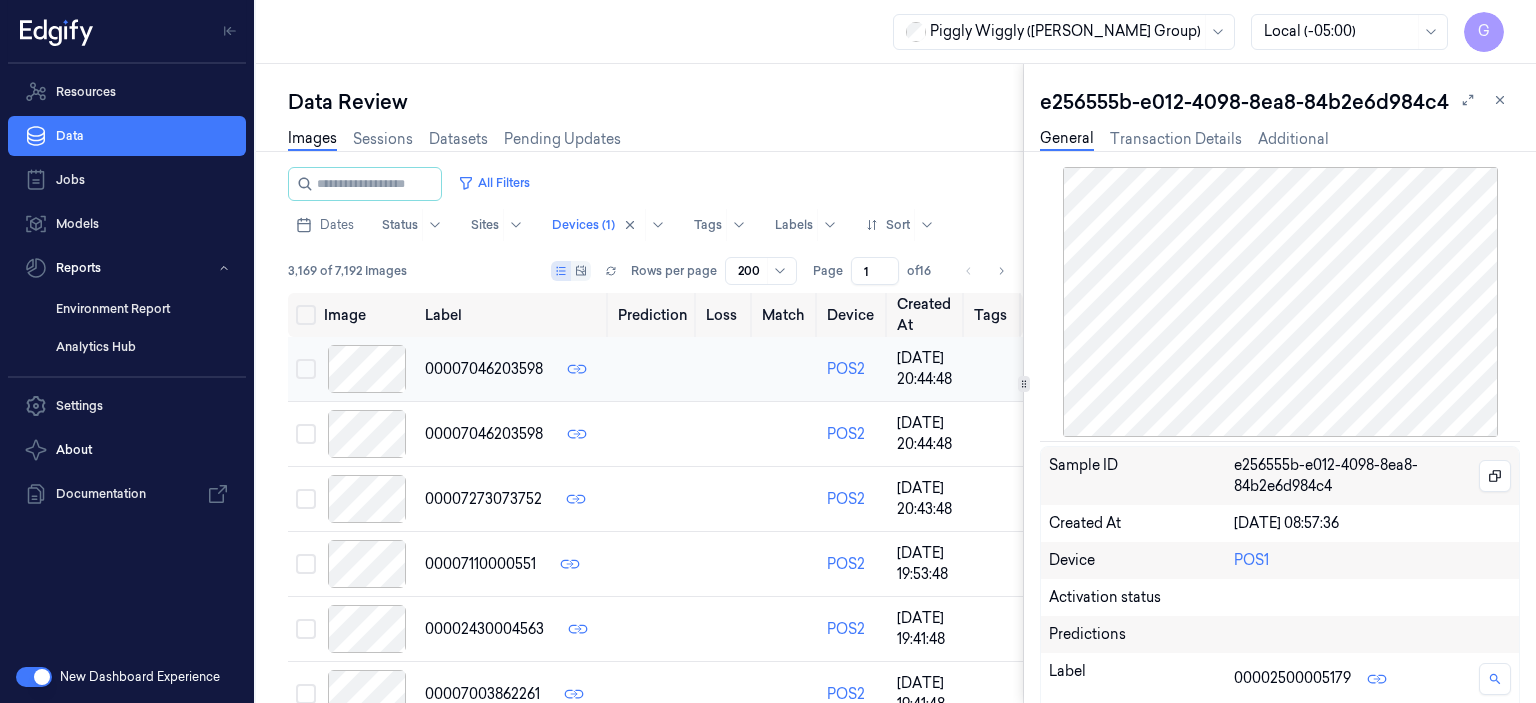 click at bounding box center [366, 369] 